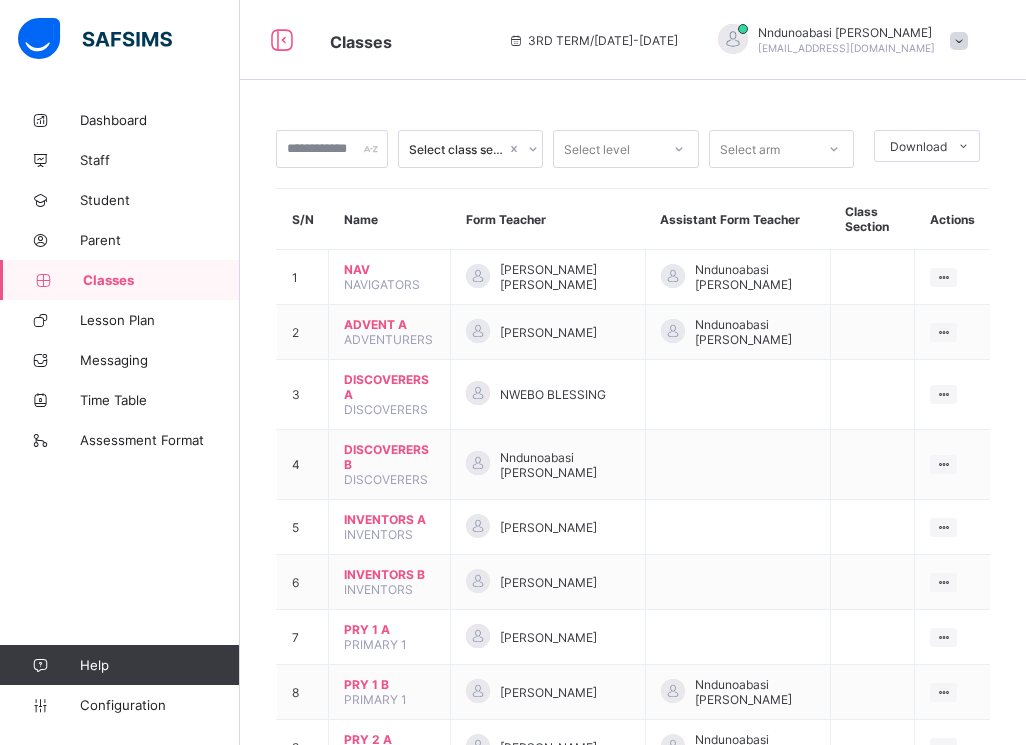 scroll, scrollTop: 0, scrollLeft: 0, axis: both 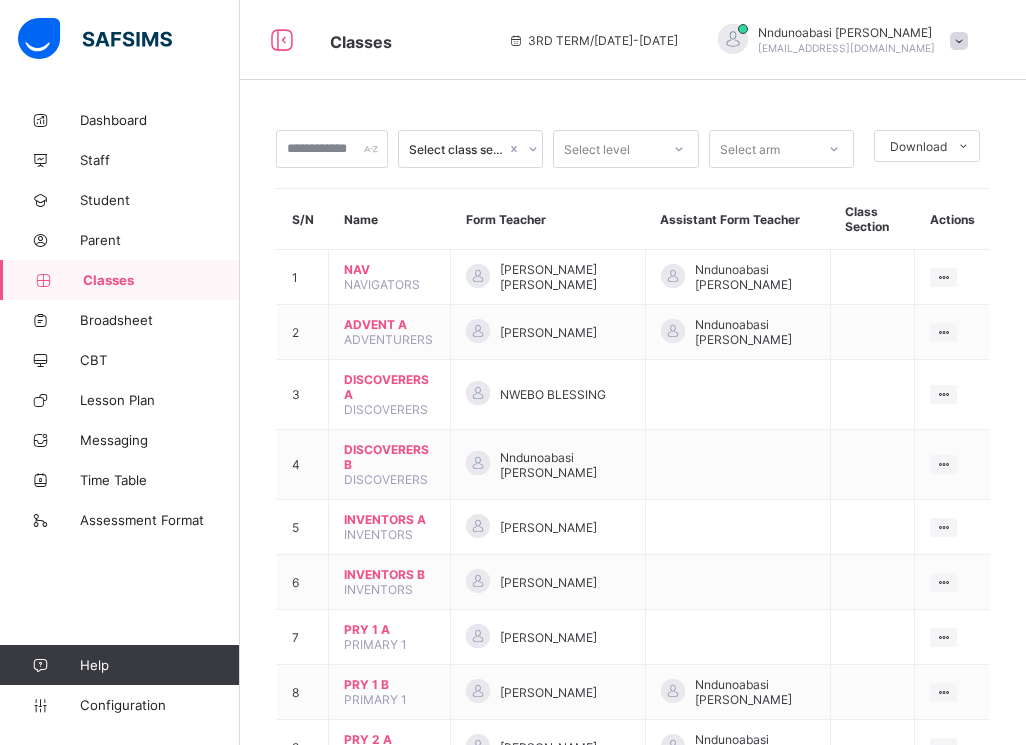 click on "Classes" at bounding box center [161, 280] 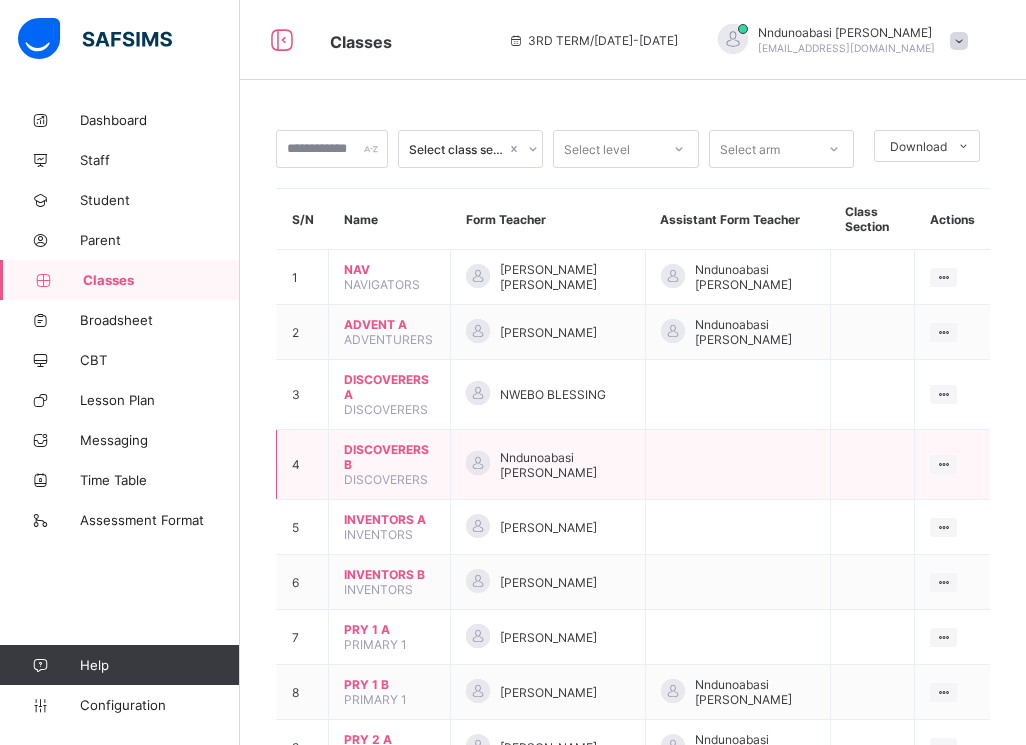 click on "DISCOVERERS   B" at bounding box center [389, 457] 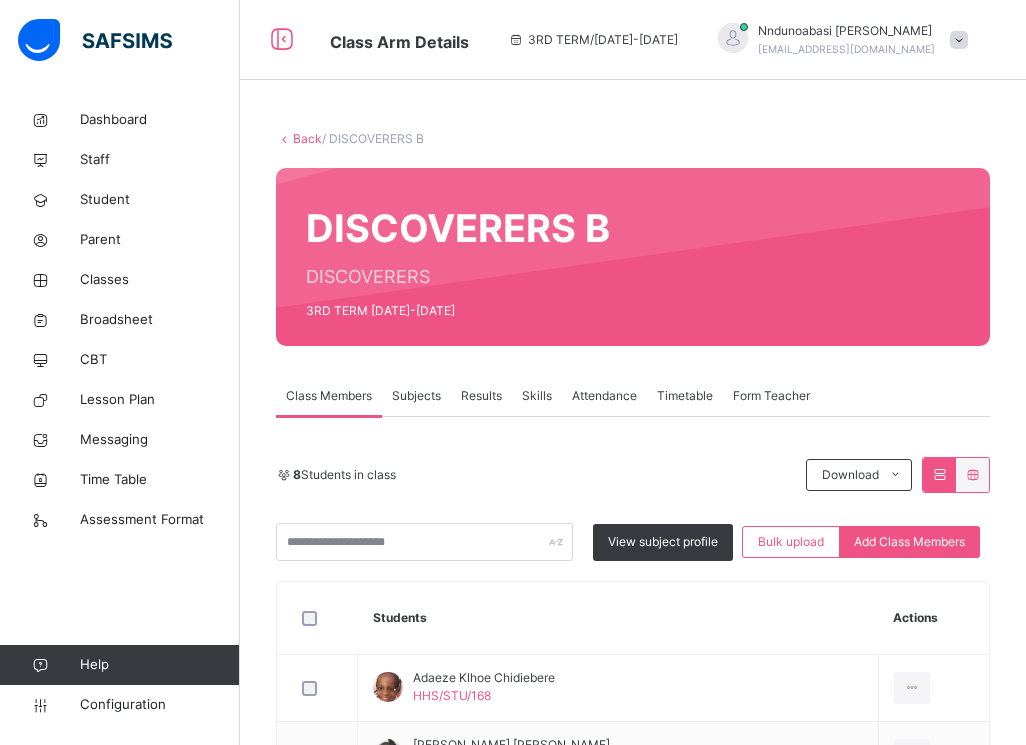 click on "Subjects" at bounding box center (416, 396) 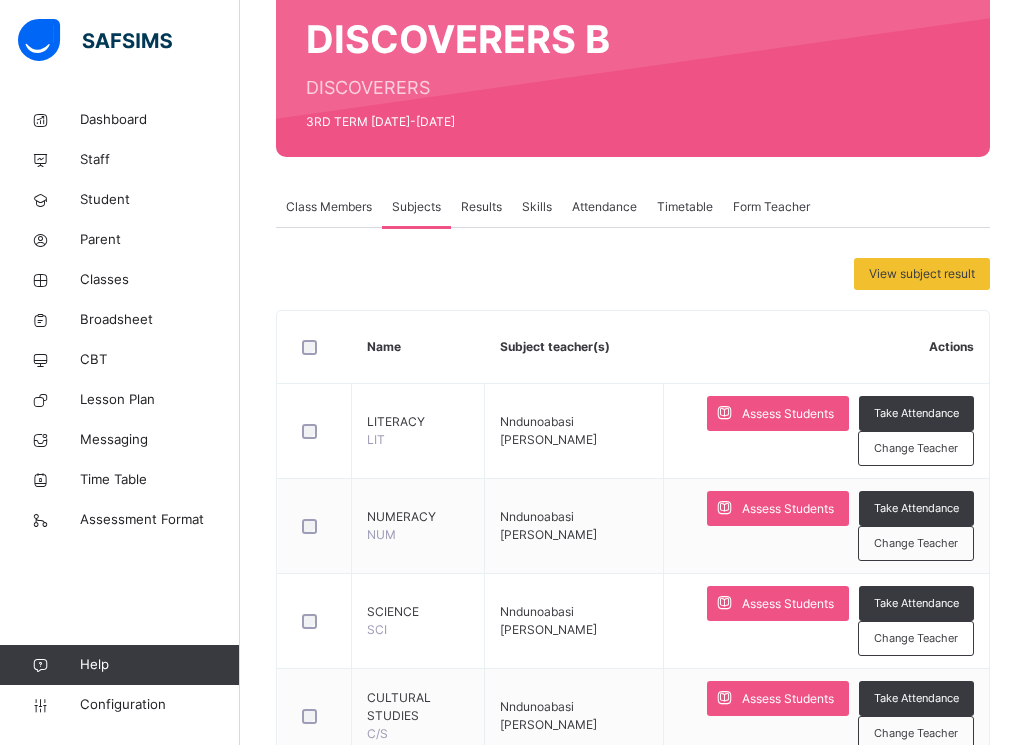 scroll, scrollTop: 258, scrollLeft: 0, axis: vertical 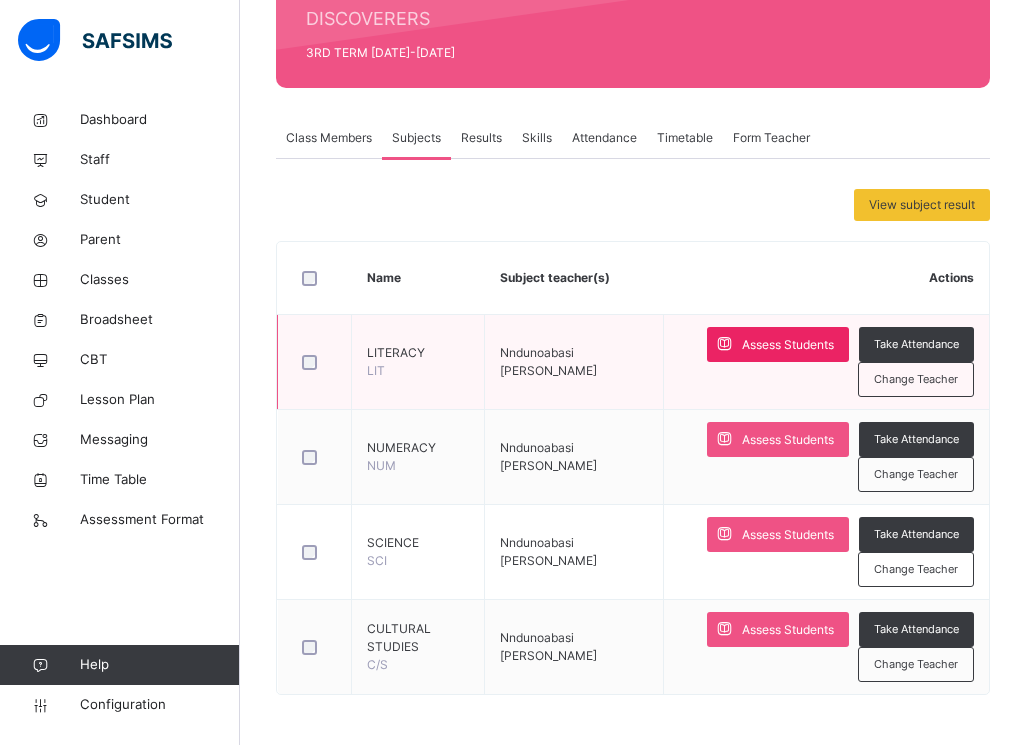click on "Assess Students" at bounding box center (788, 345) 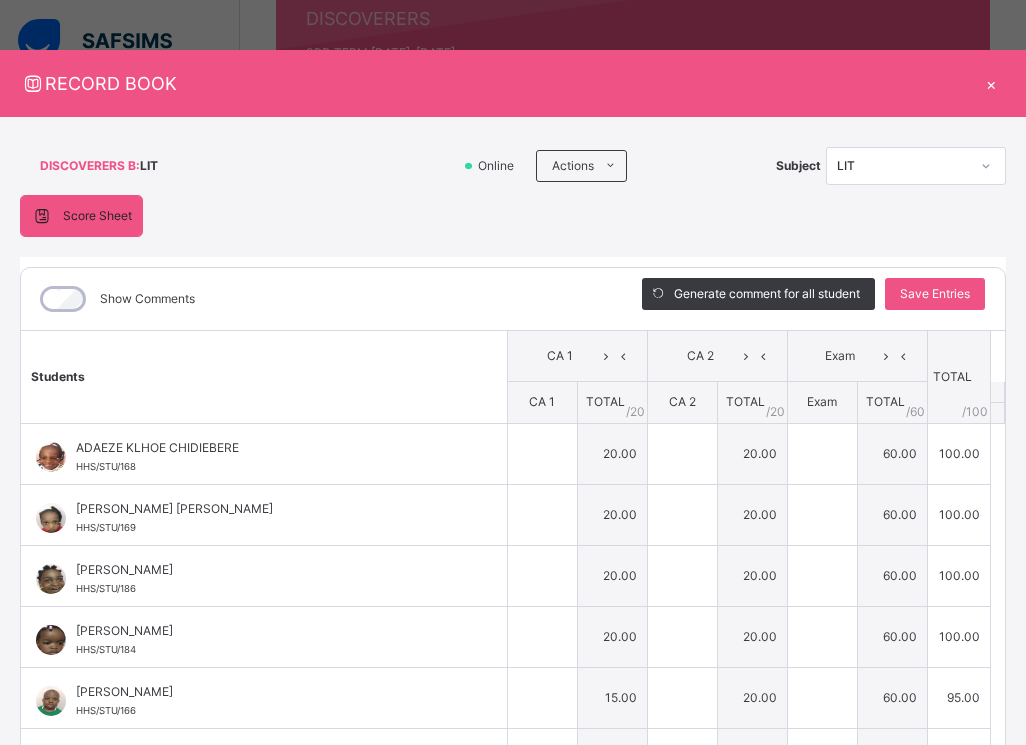 type on "**" 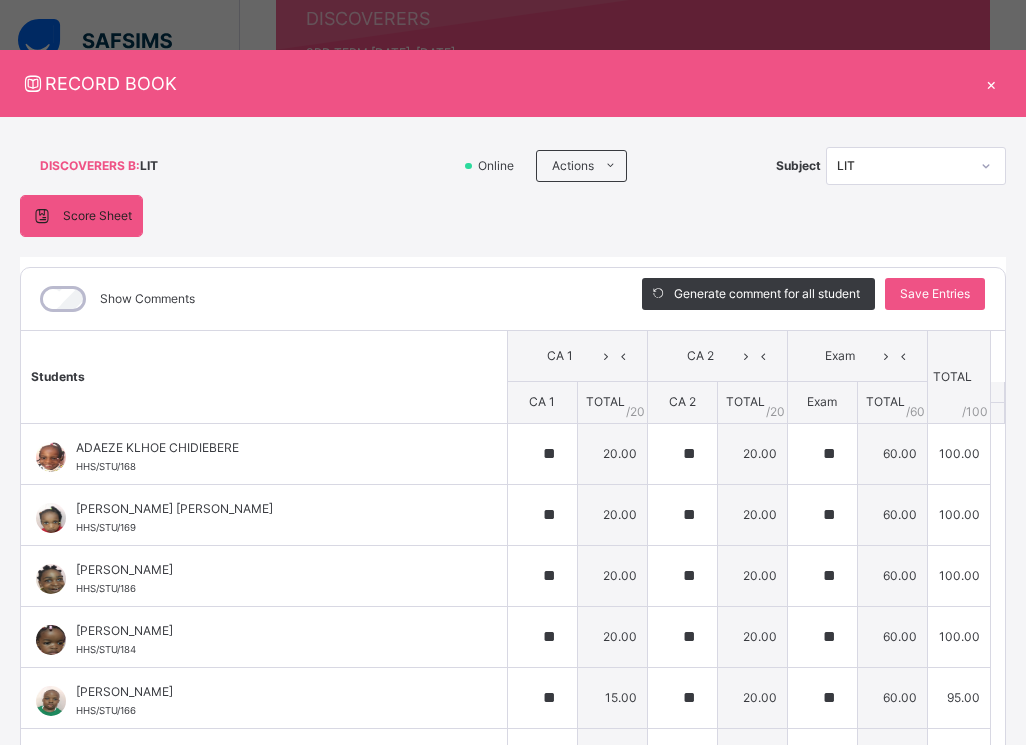 type on "**" 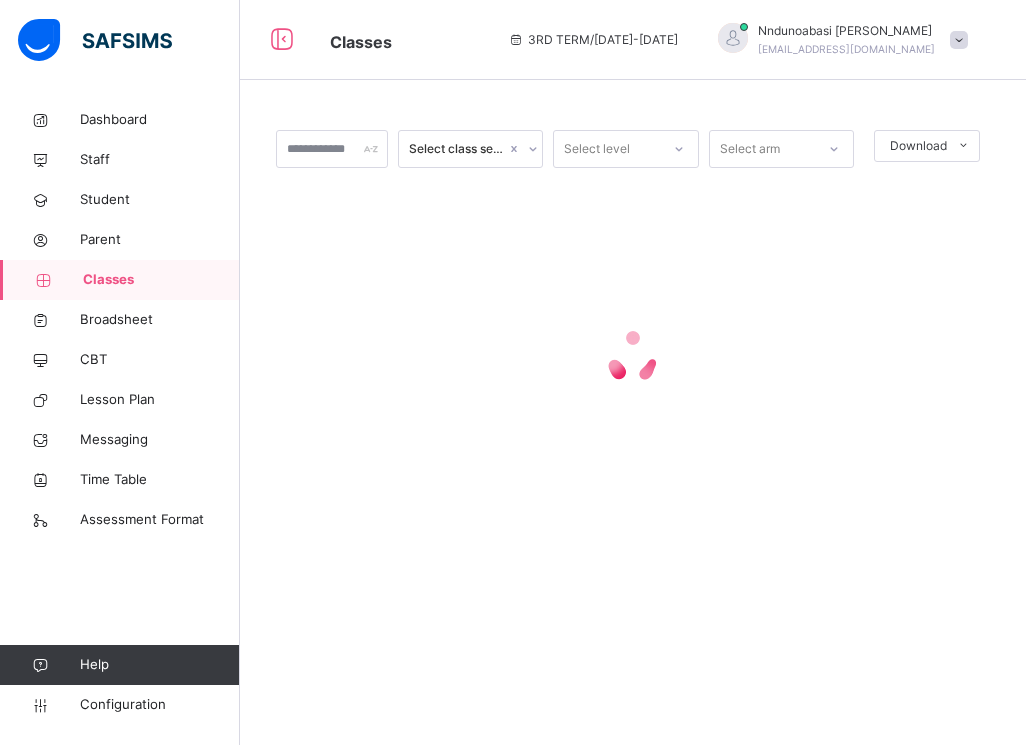 scroll, scrollTop: 0, scrollLeft: 0, axis: both 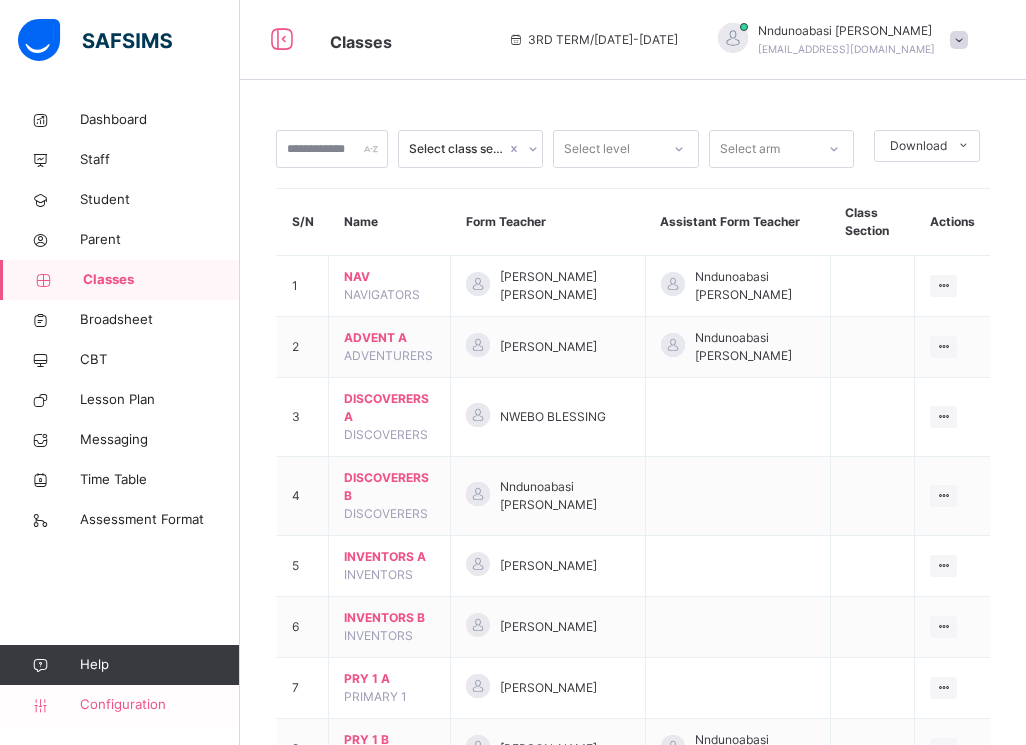 click on "Configuration" at bounding box center (159, 705) 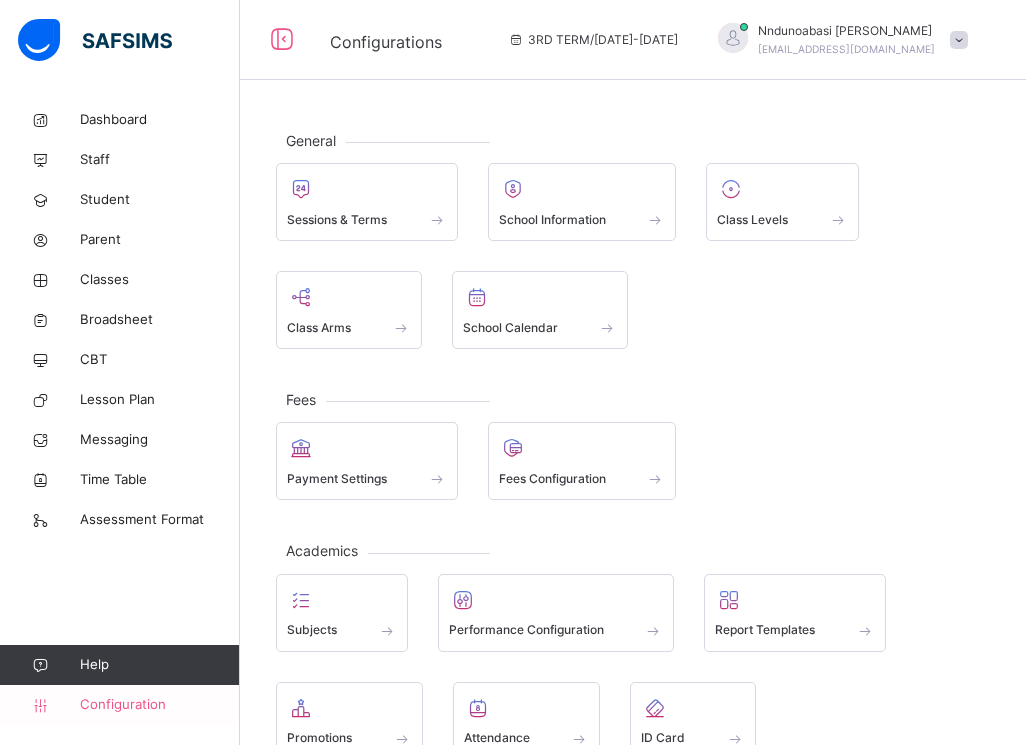 click on "Configuration" at bounding box center (159, 705) 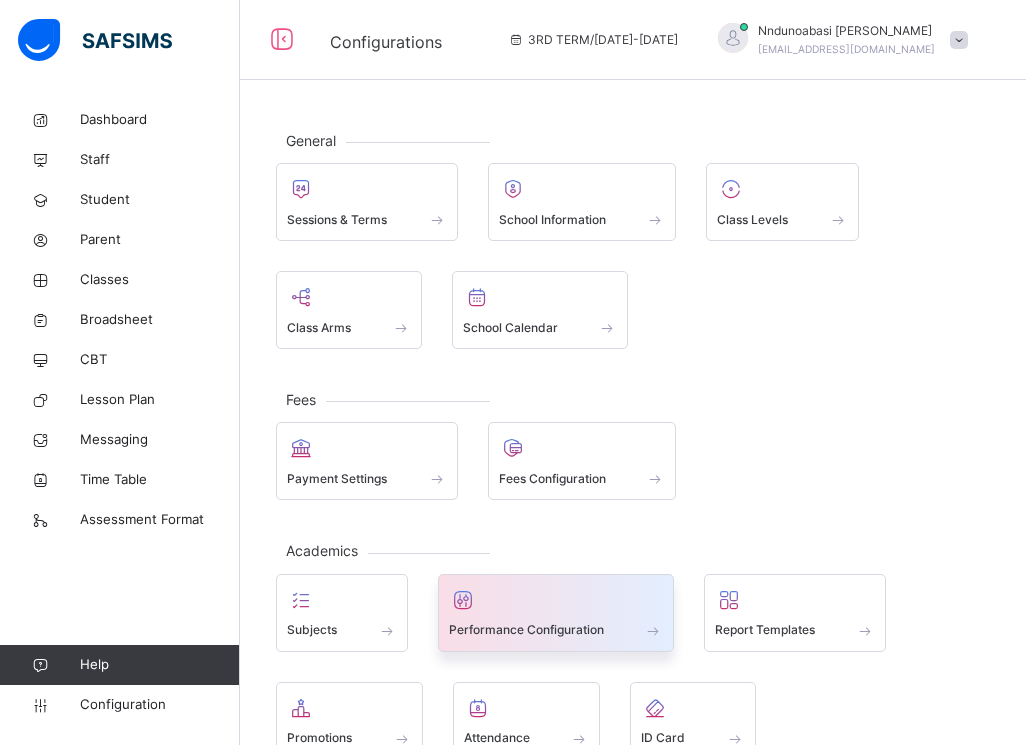 click at bounding box center (556, 617) 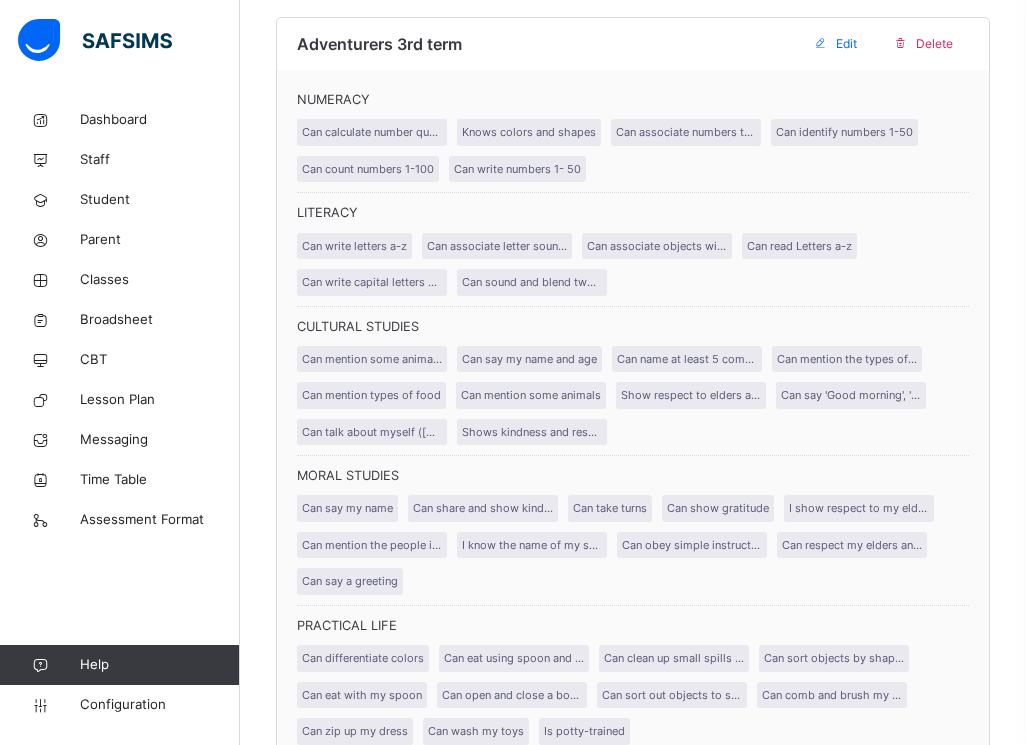 scroll, scrollTop: 3545, scrollLeft: 0, axis: vertical 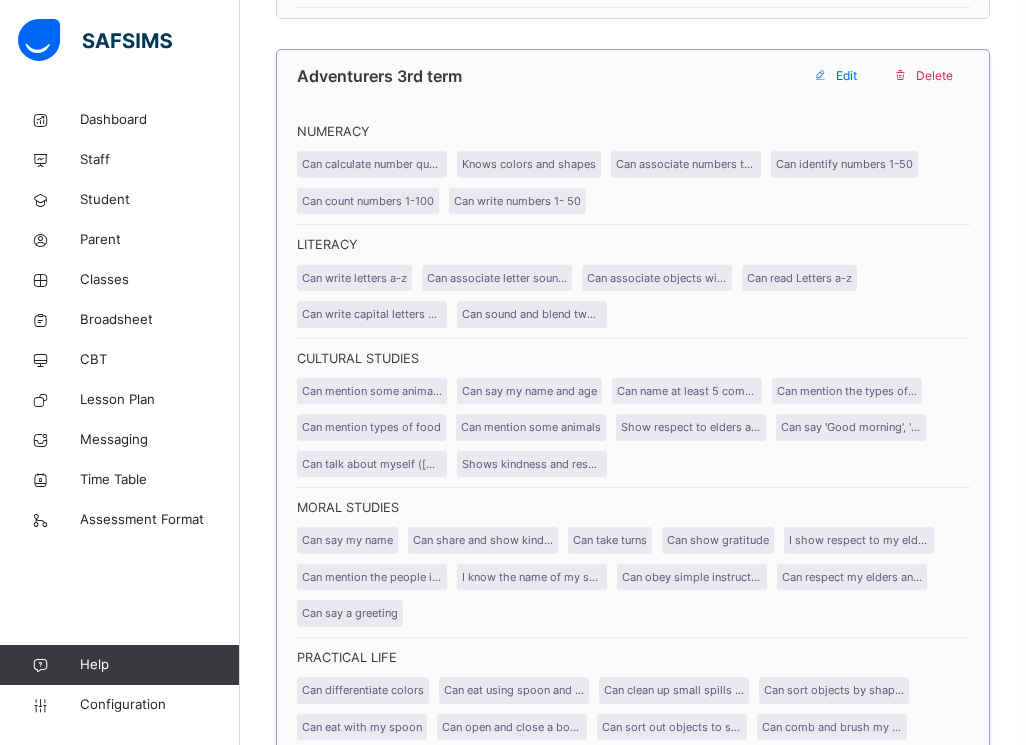 click on "Edit" at bounding box center [846, 76] 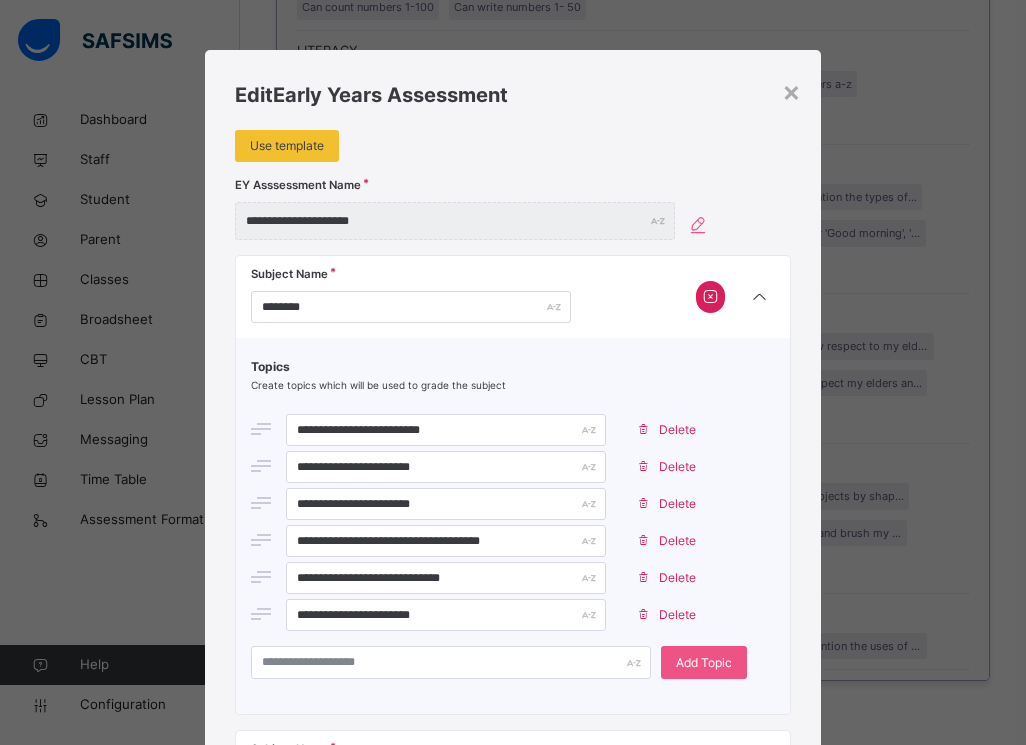 scroll, scrollTop: 3785, scrollLeft: 0, axis: vertical 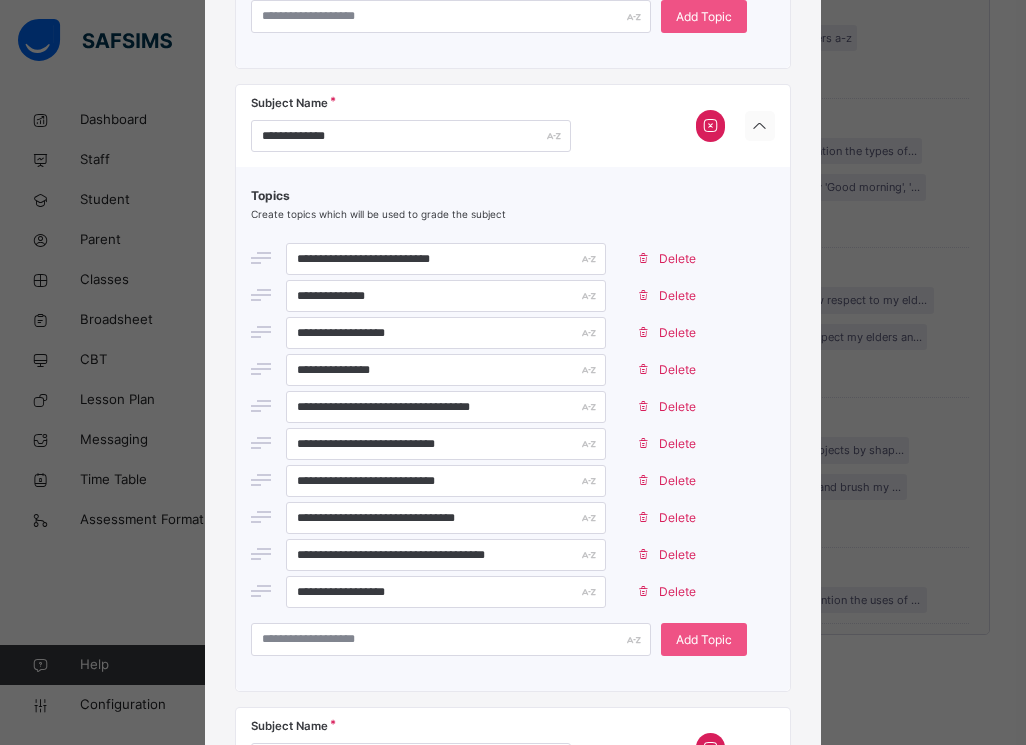 click at bounding box center (760, 127) 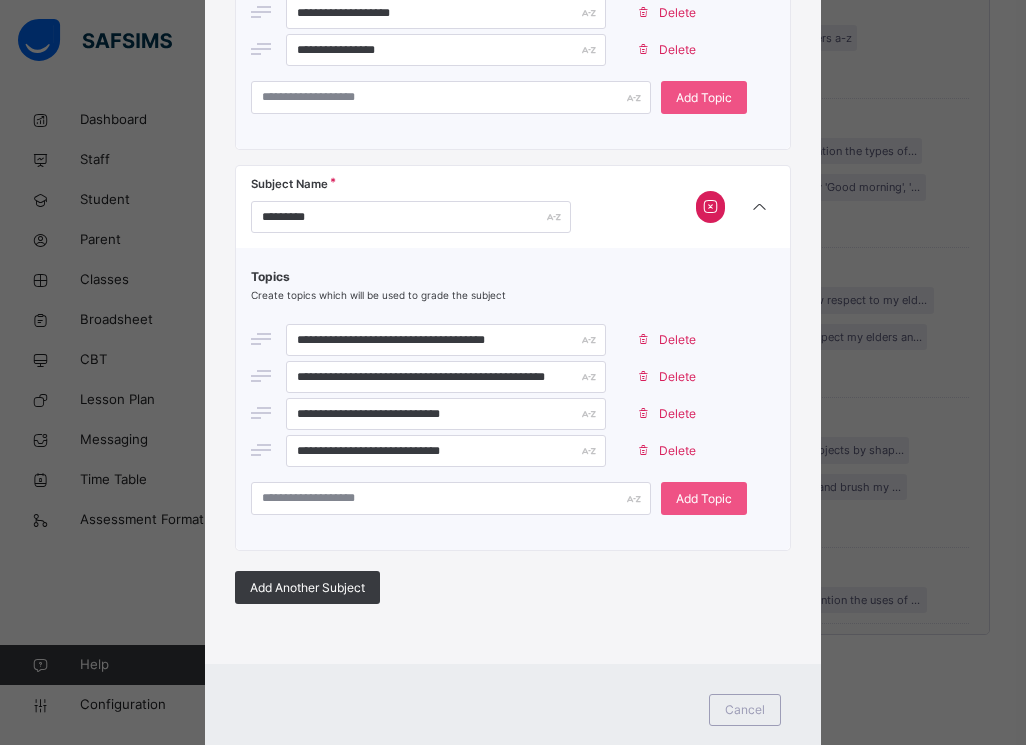 scroll, scrollTop: 2483, scrollLeft: 0, axis: vertical 